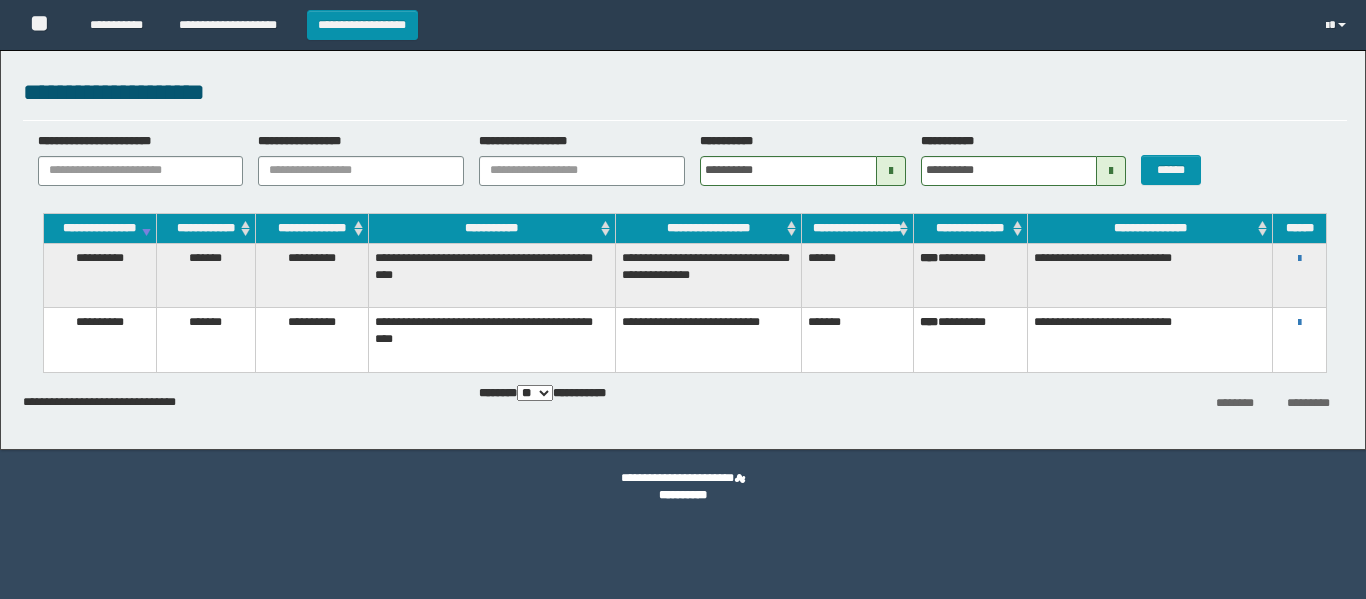 scroll, scrollTop: 0, scrollLeft: 0, axis: both 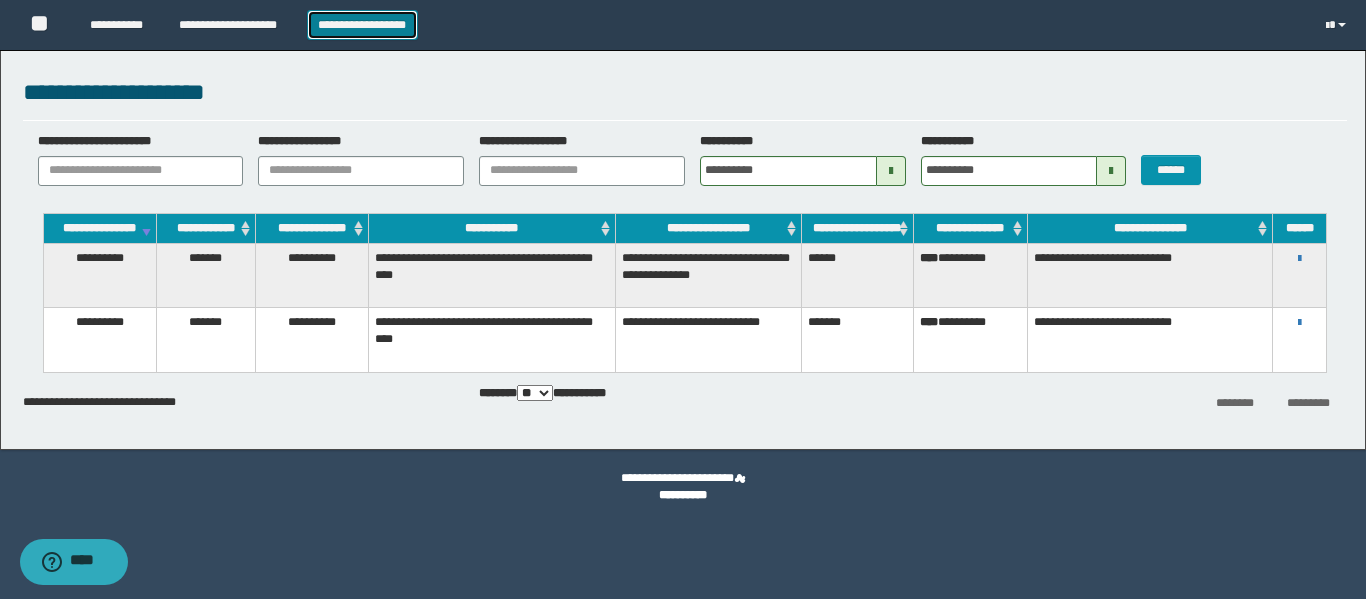 click on "**********" at bounding box center [362, 25] 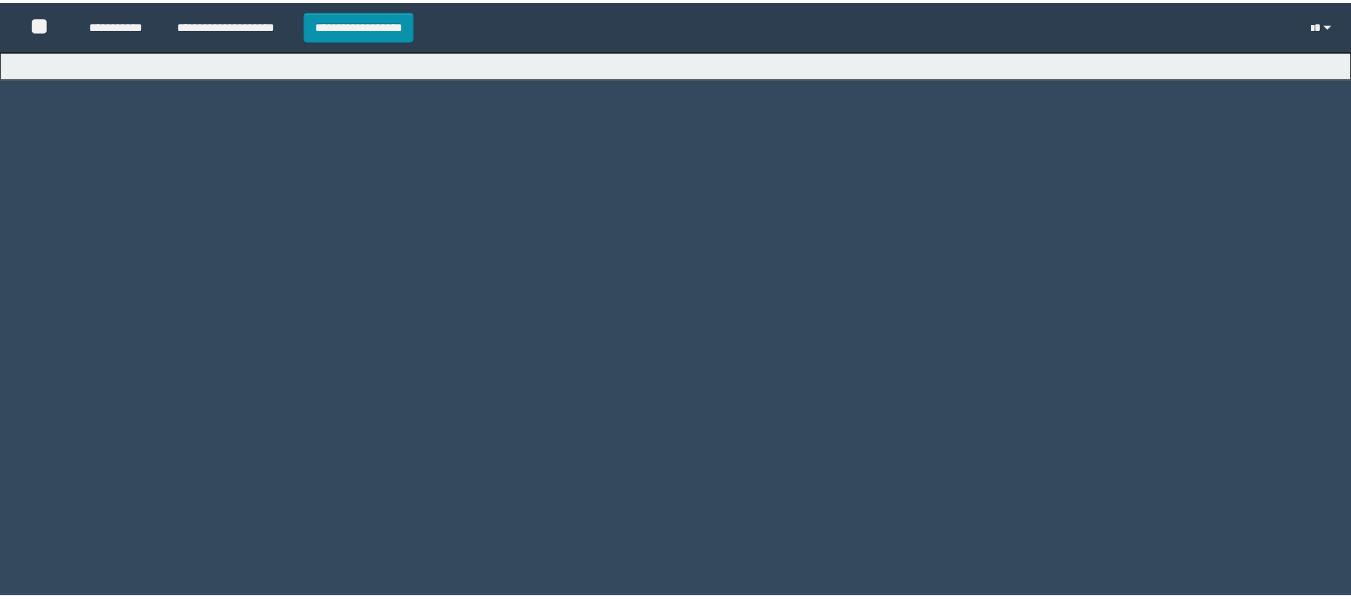 scroll, scrollTop: 0, scrollLeft: 0, axis: both 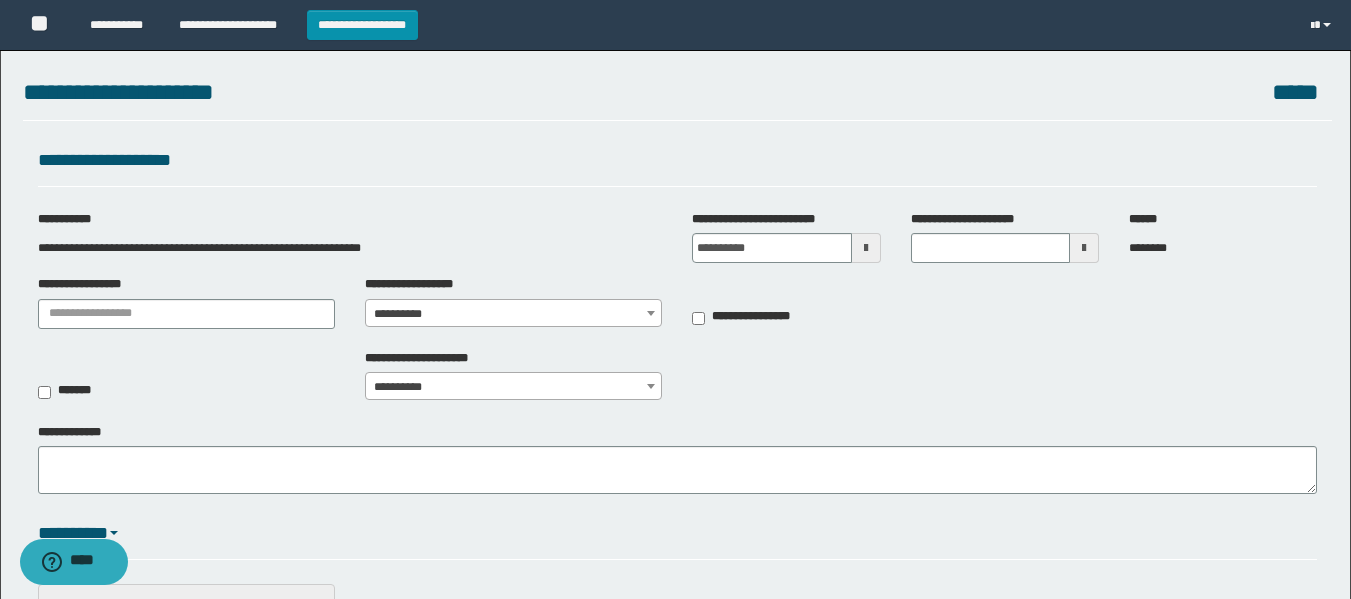 click at bounding box center (866, 248) 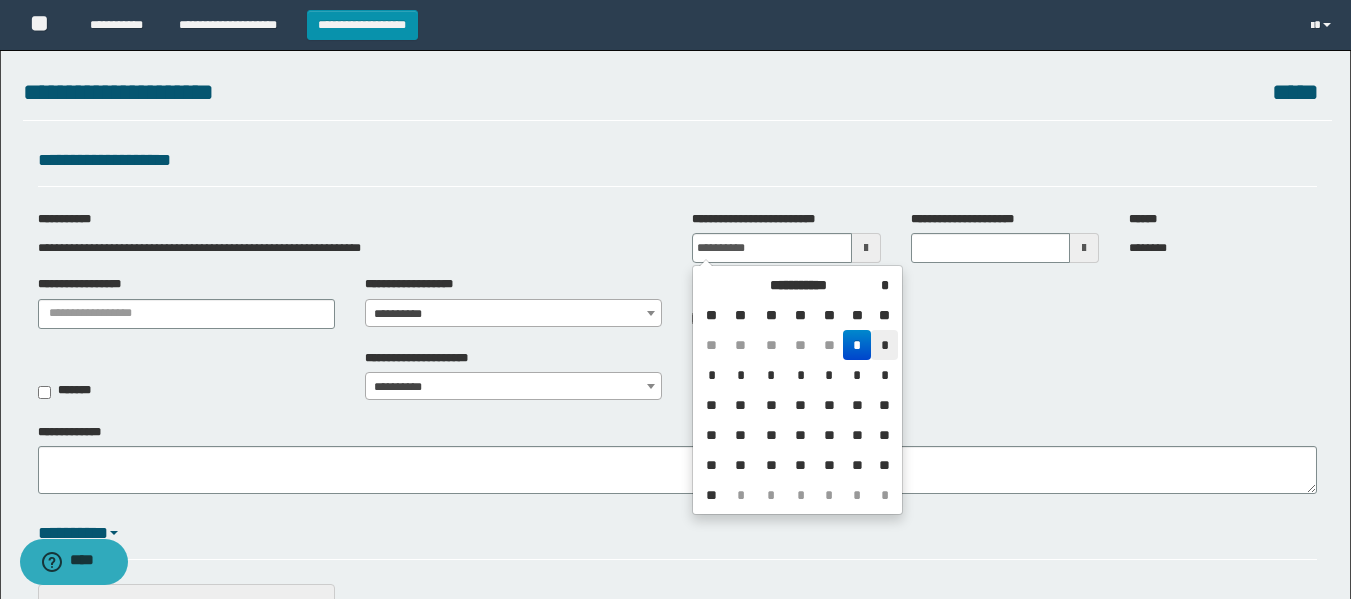 click on "*" at bounding box center (884, 345) 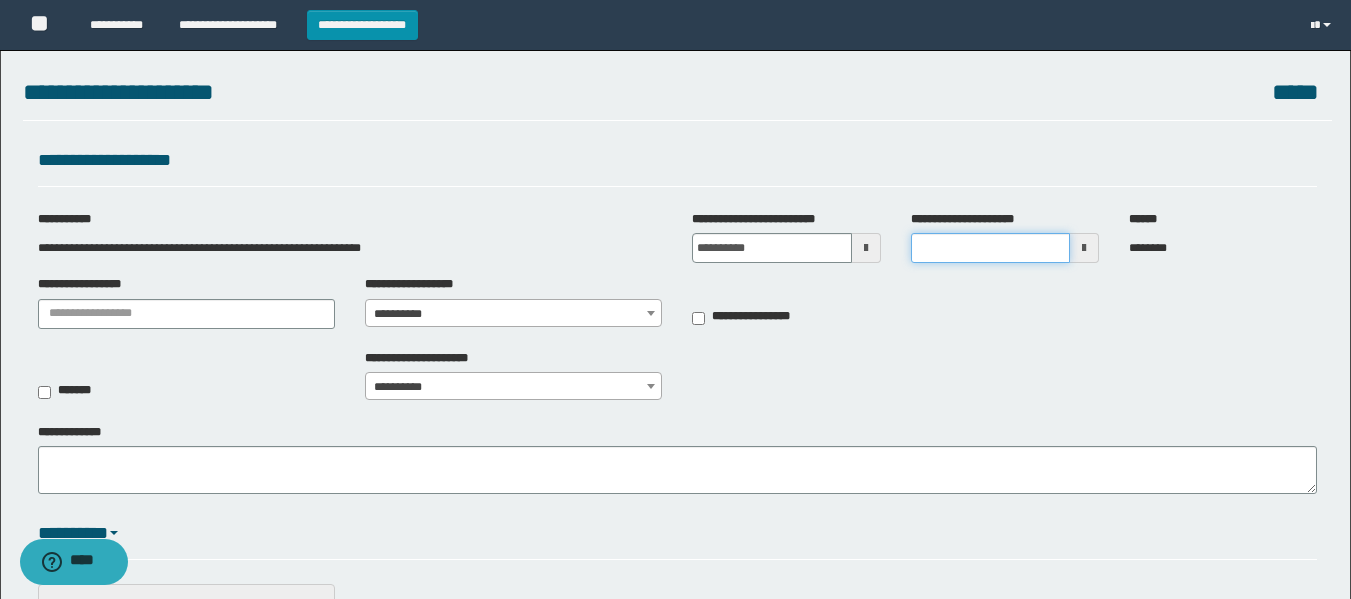 click on "**********" at bounding box center (990, 248) 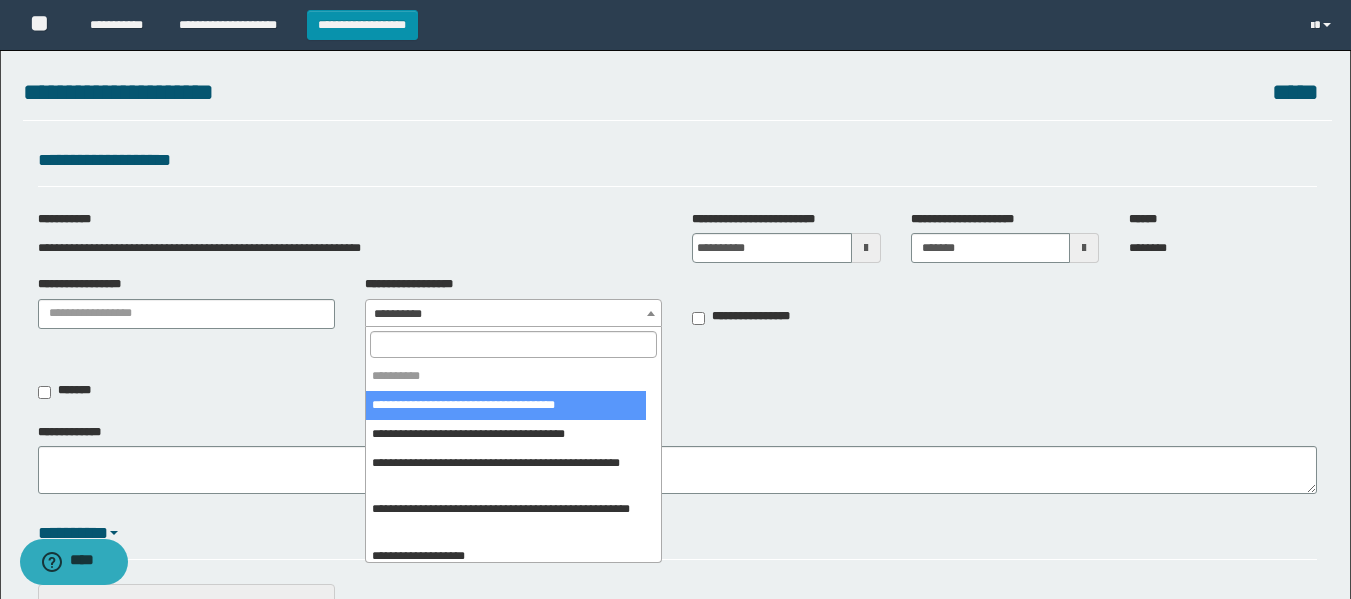 click on "**********" at bounding box center (513, 314) 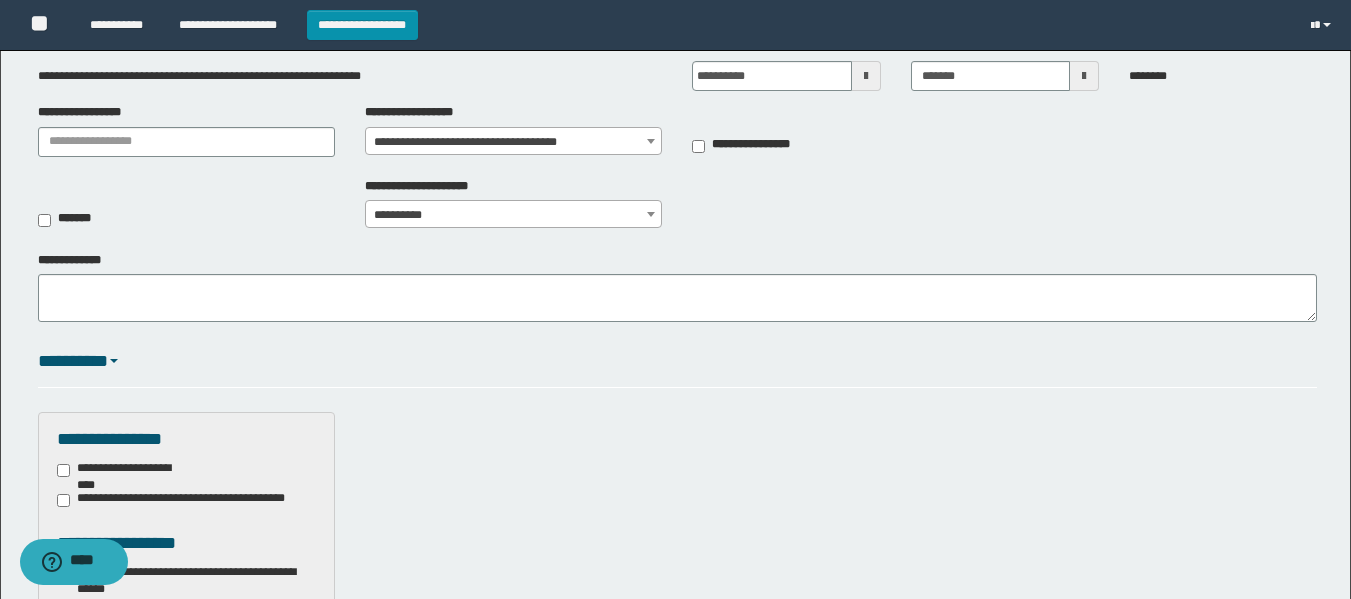 scroll, scrollTop: 200, scrollLeft: 0, axis: vertical 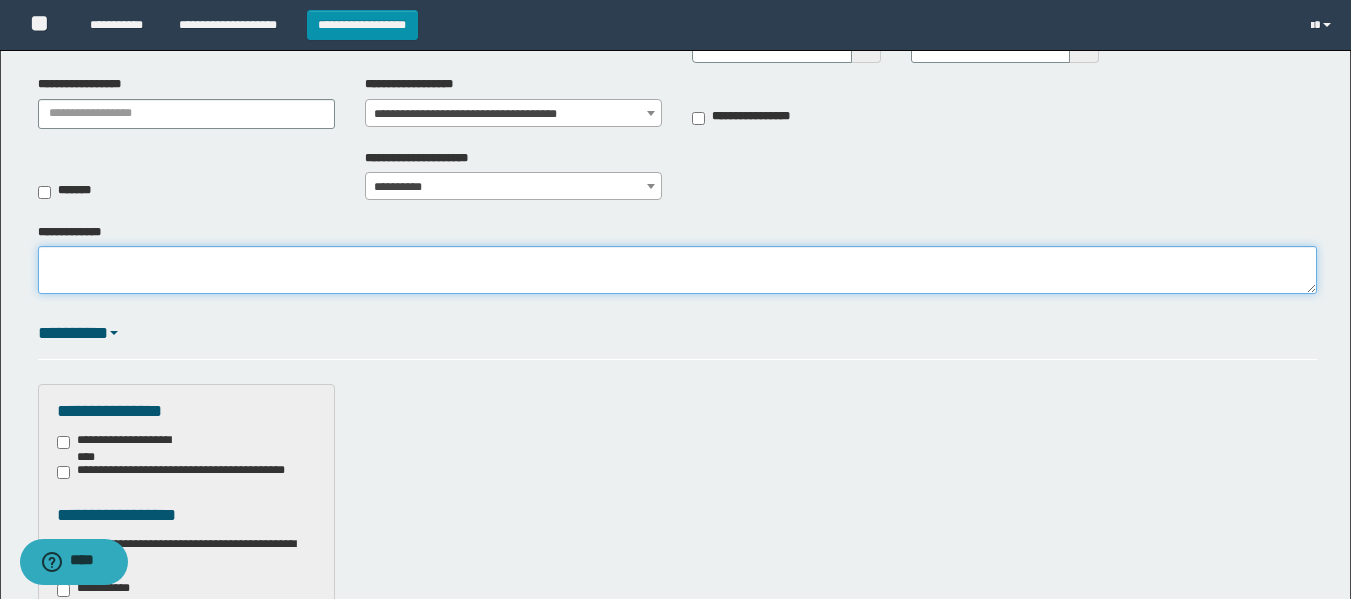 click on "**********" at bounding box center [677, 270] 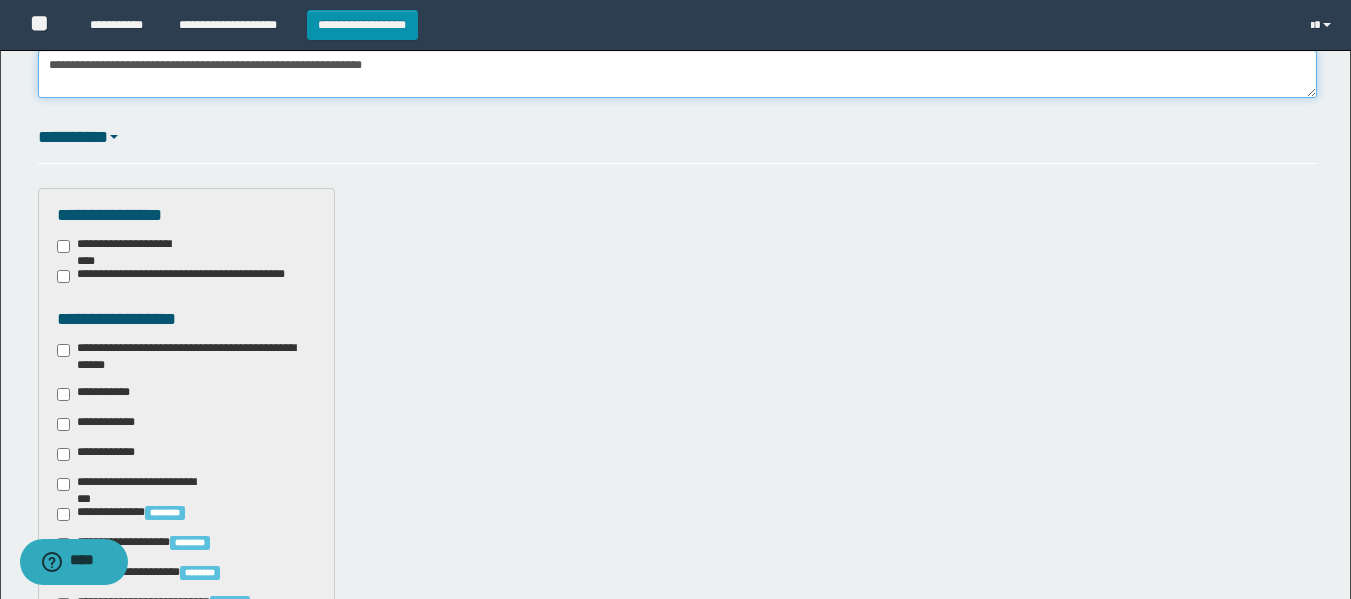 scroll, scrollTop: 400, scrollLeft: 0, axis: vertical 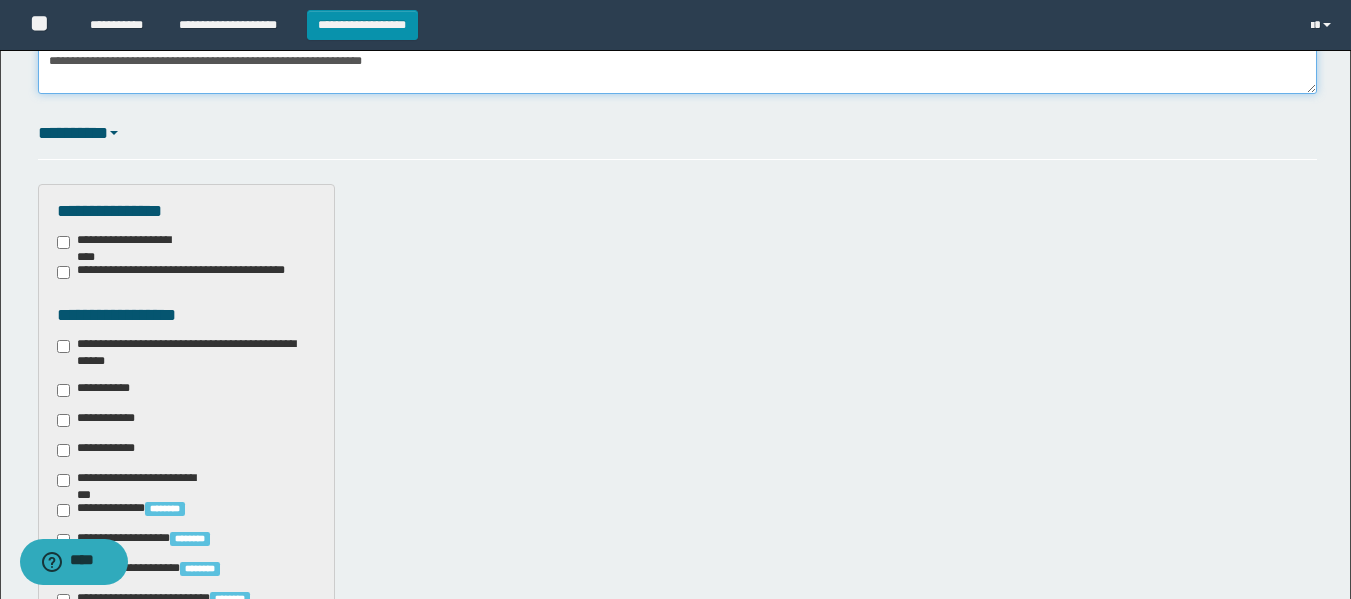 type on "**********" 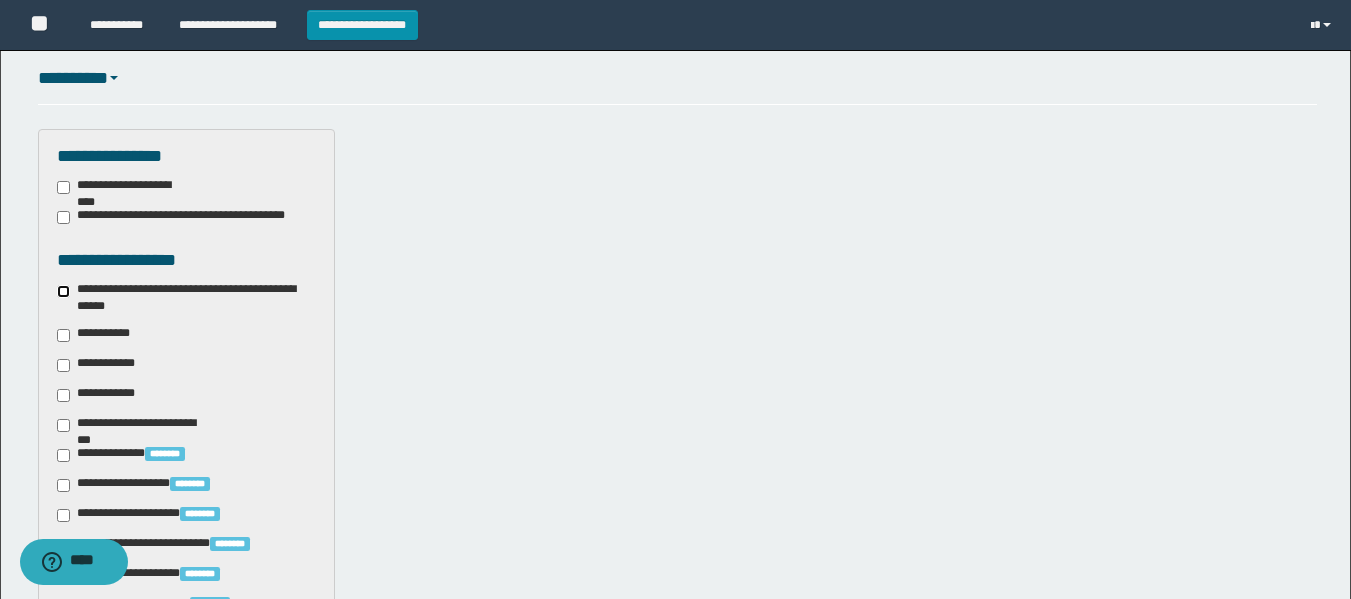scroll, scrollTop: 500, scrollLeft: 0, axis: vertical 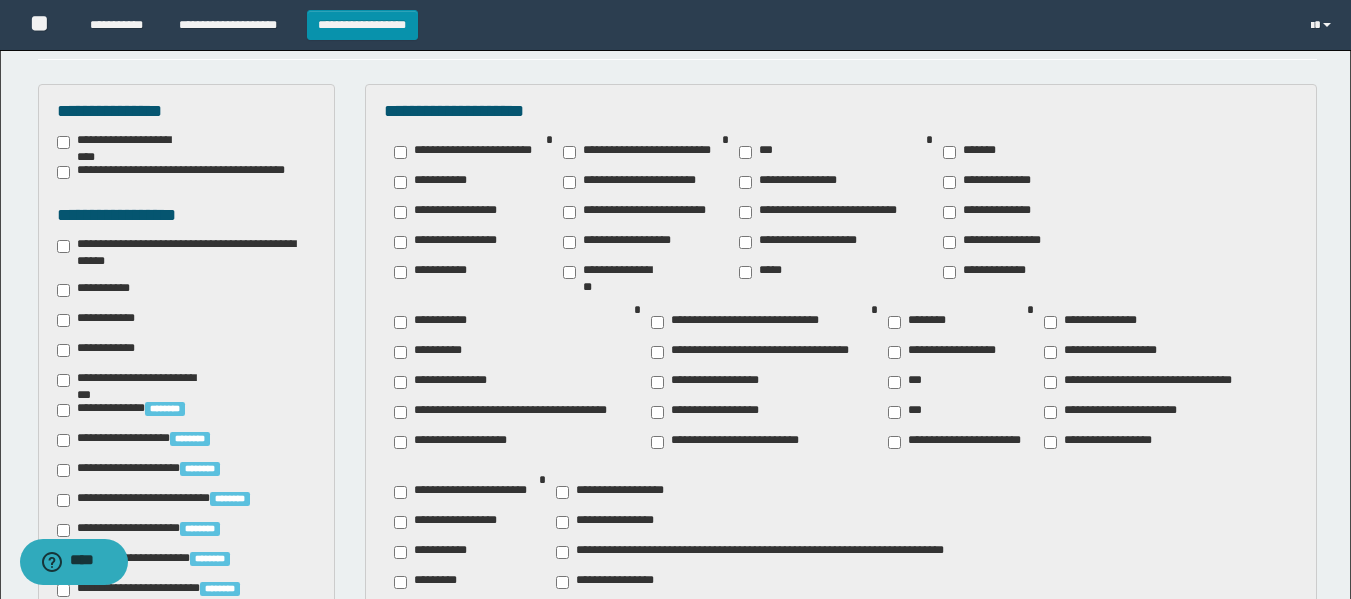 click on "**********" at bounding box center (1113, 442) 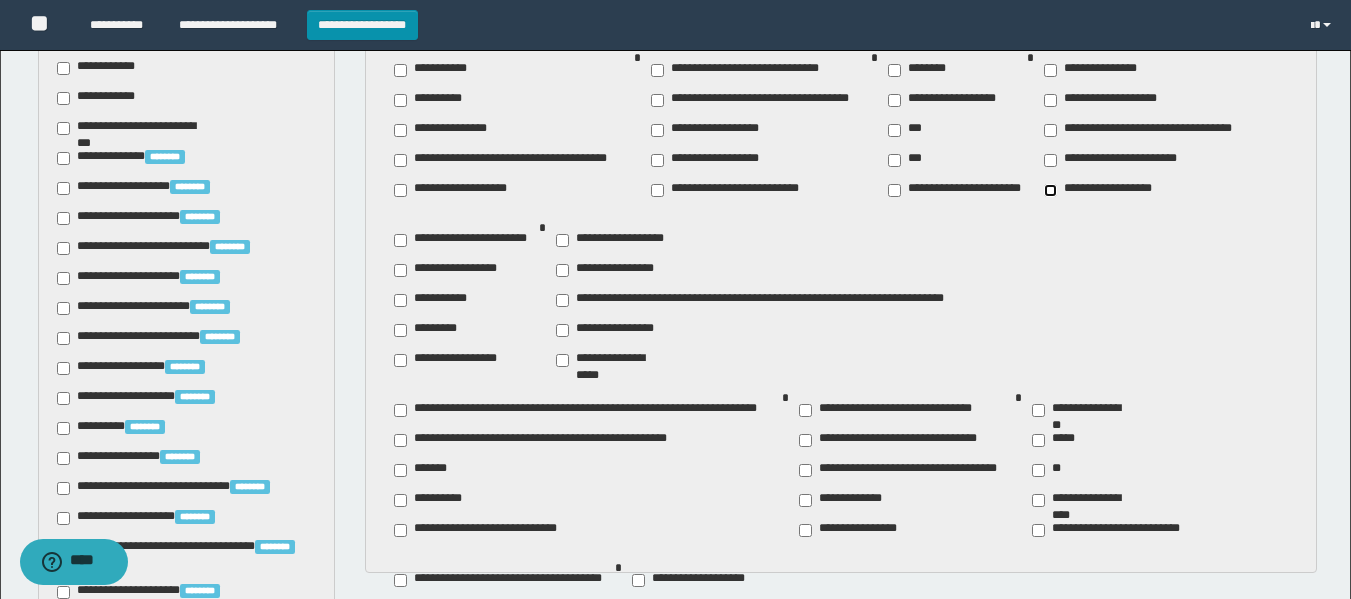 scroll, scrollTop: 800, scrollLeft: 0, axis: vertical 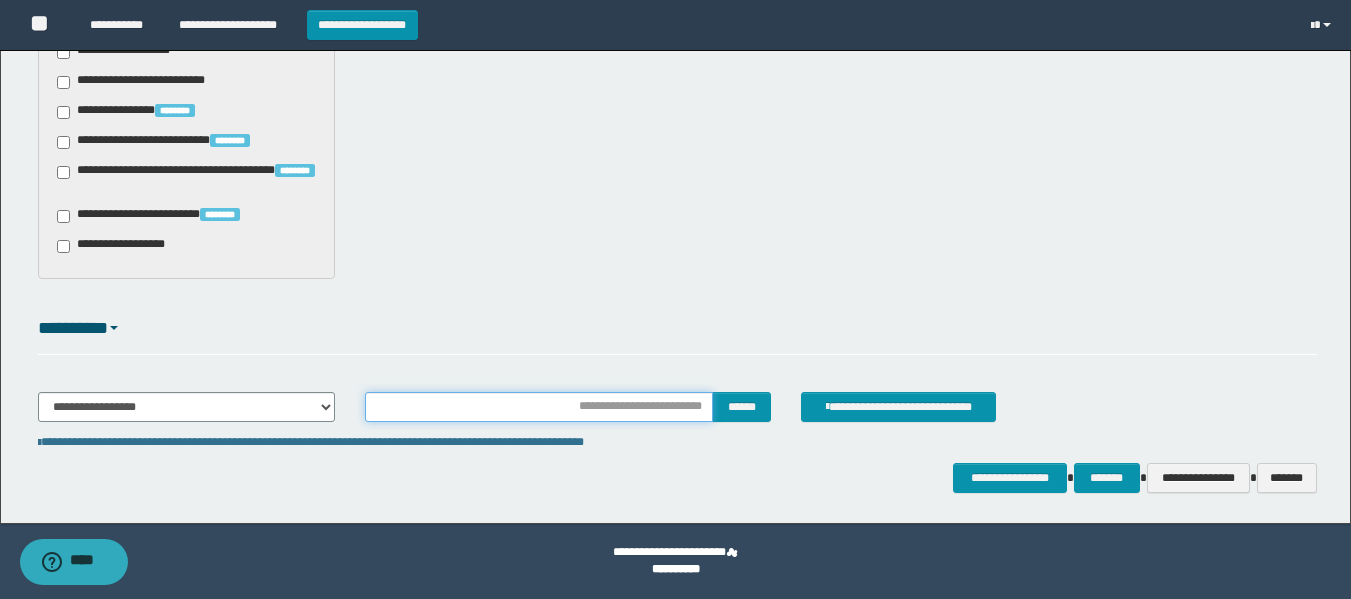 click at bounding box center (539, 407) 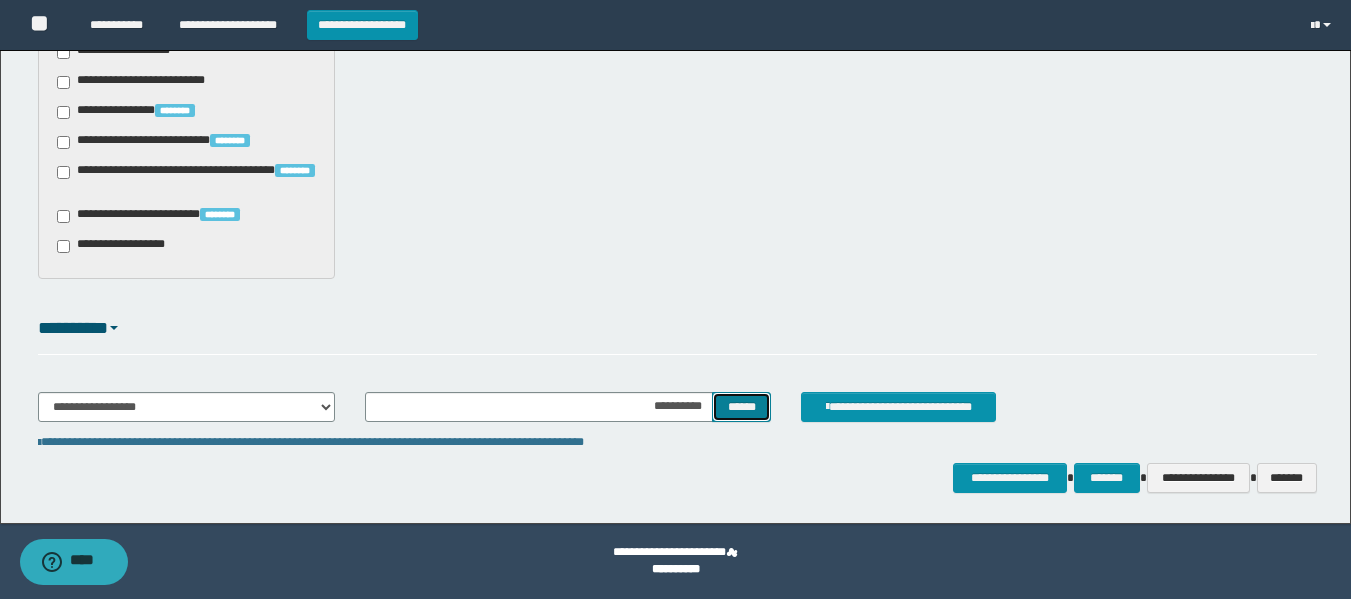 click on "******" at bounding box center (741, 407) 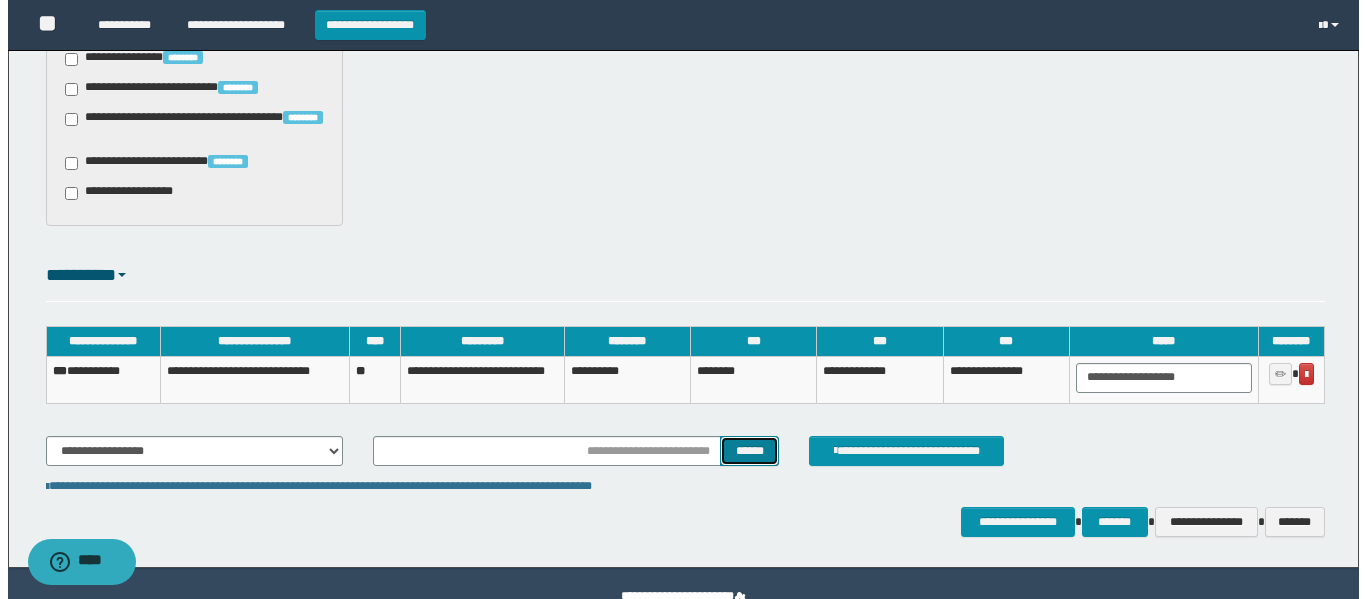 scroll, scrollTop: 1704, scrollLeft: 0, axis: vertical 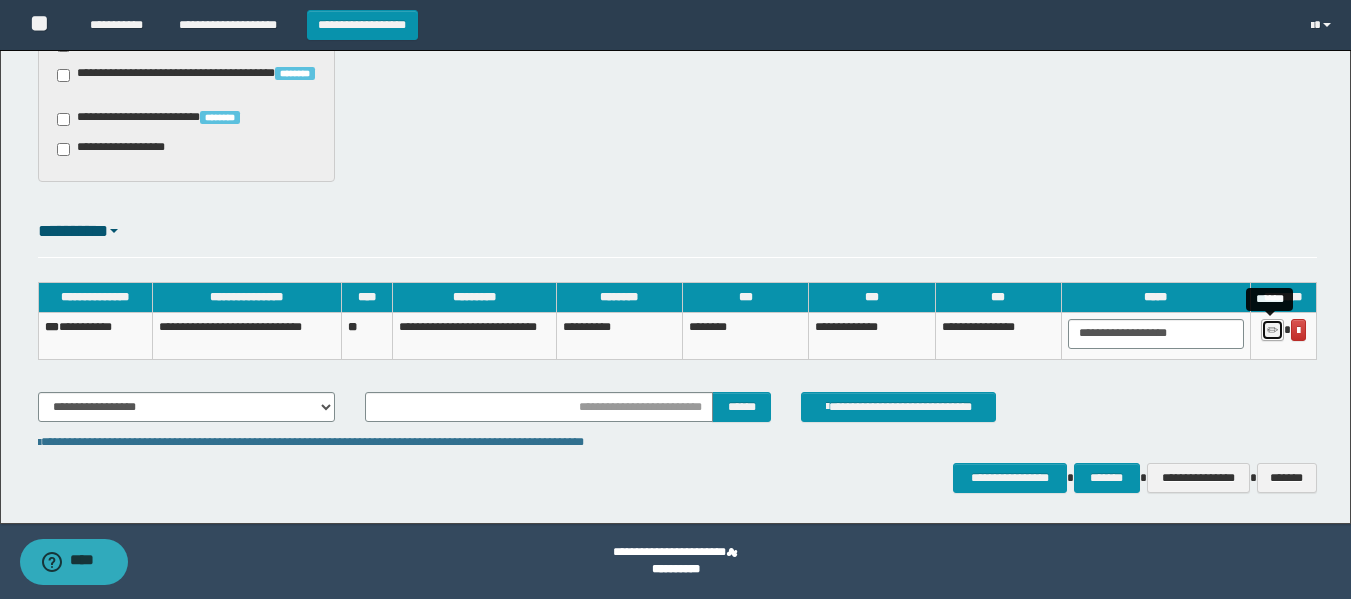 click at bounding box center [1272, 331] 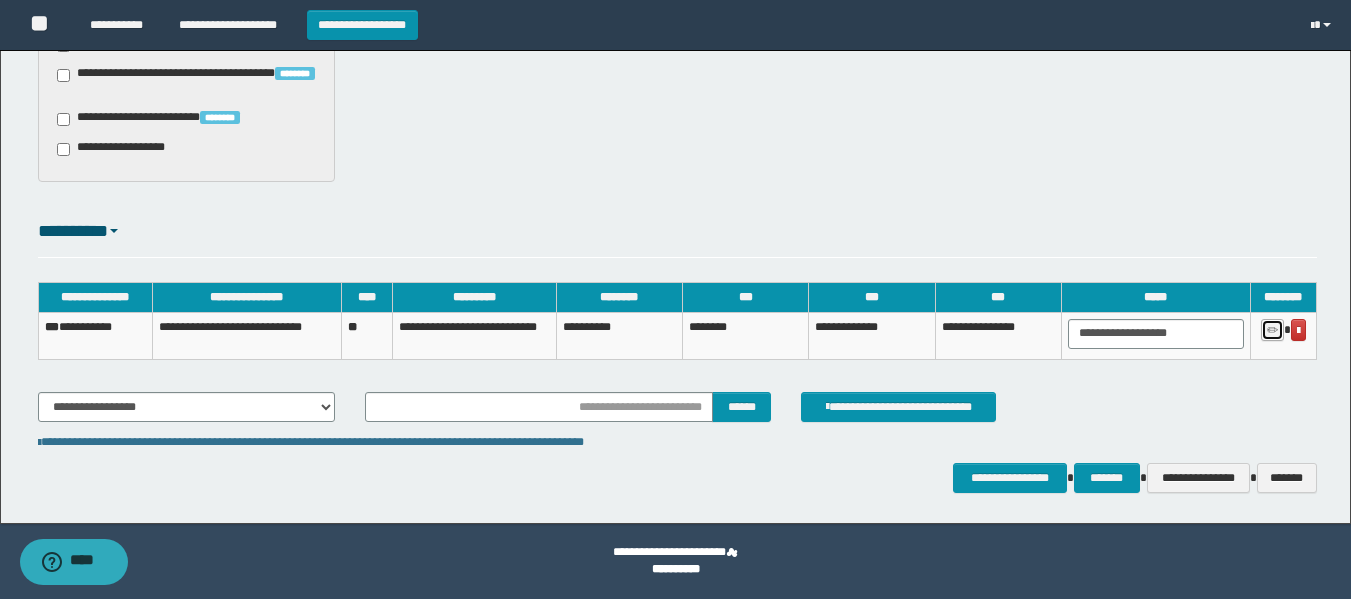 type on "**********" 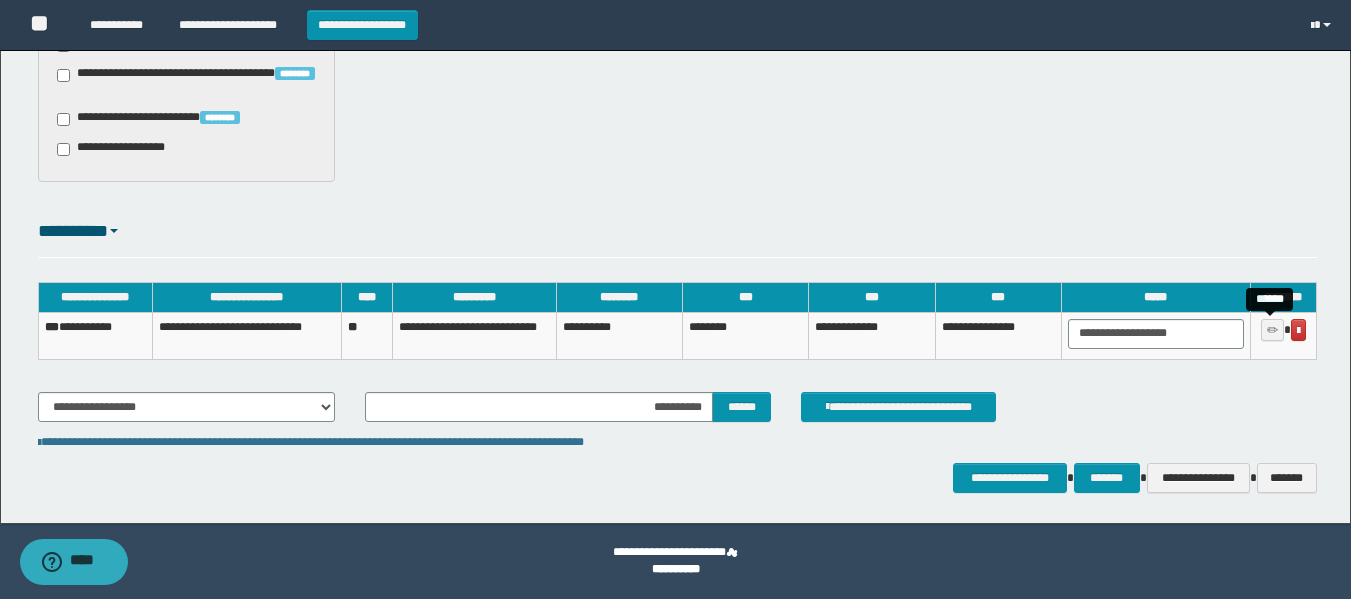 type 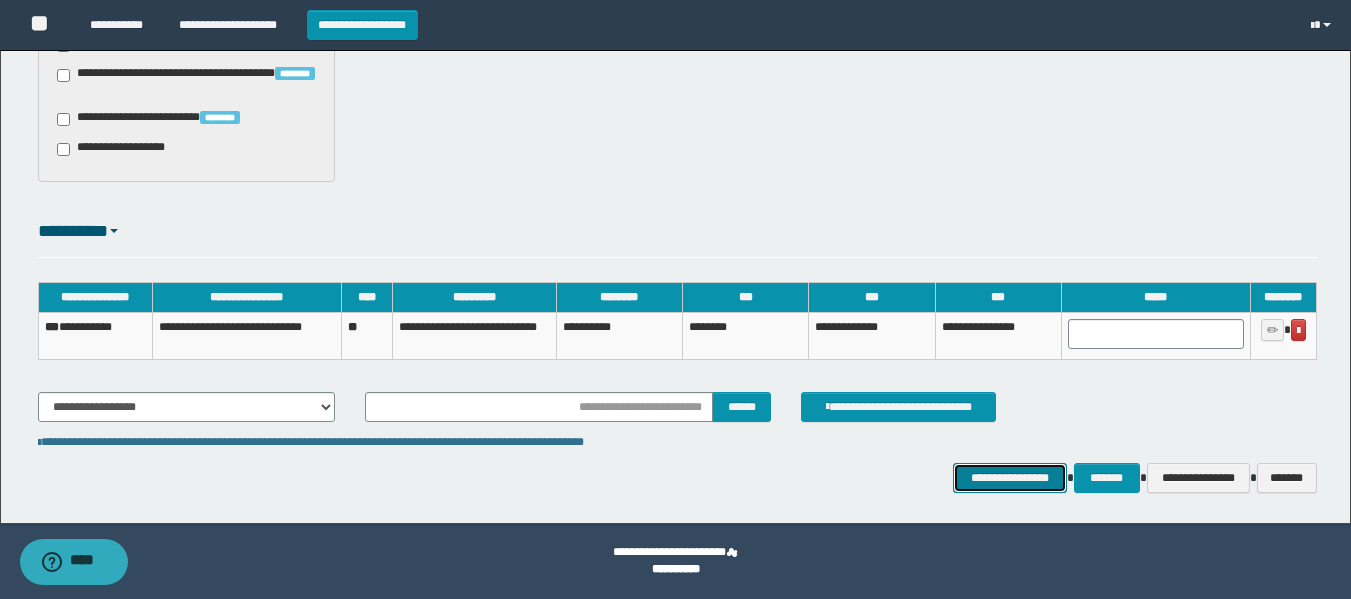 click on "**********" at bounding box center (1009, 478) 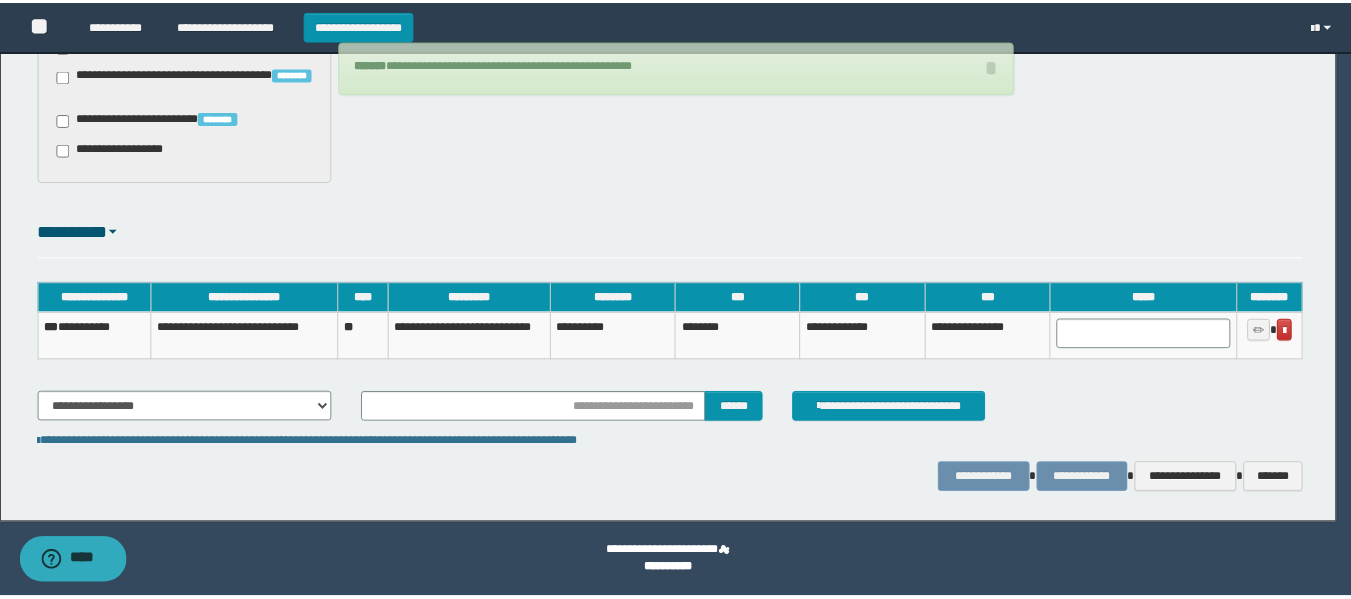 scroll, scrollTop: 1690, scrollLeft: 0, axis: vertical 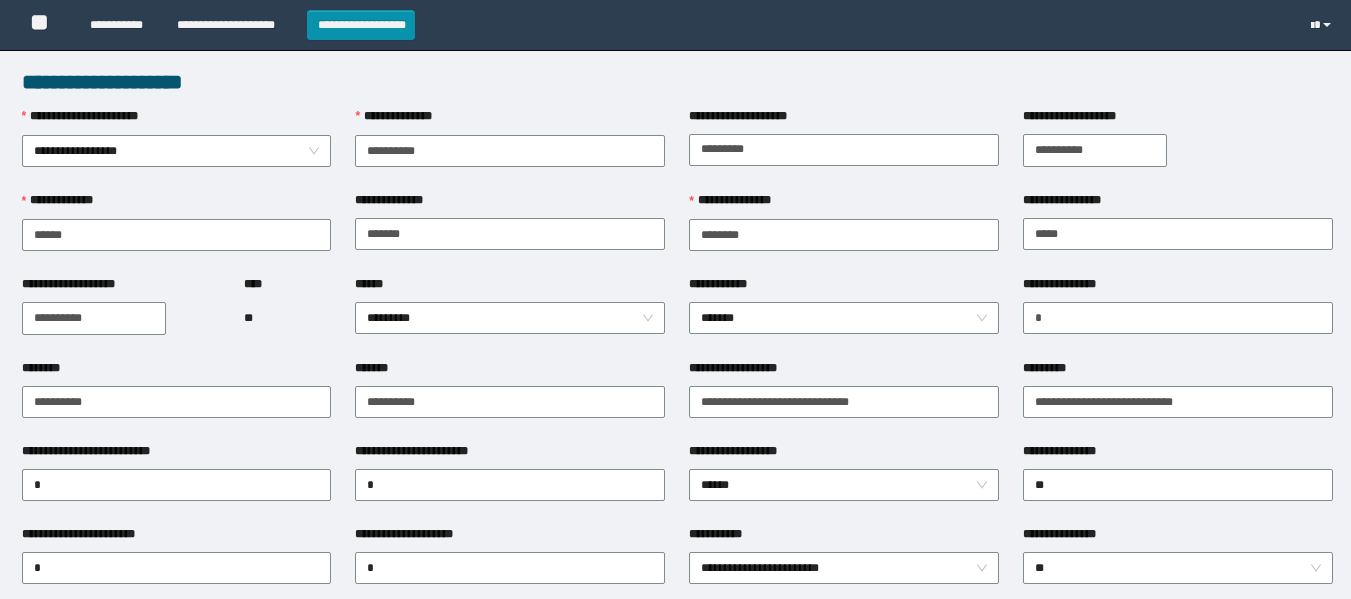type on "**********" 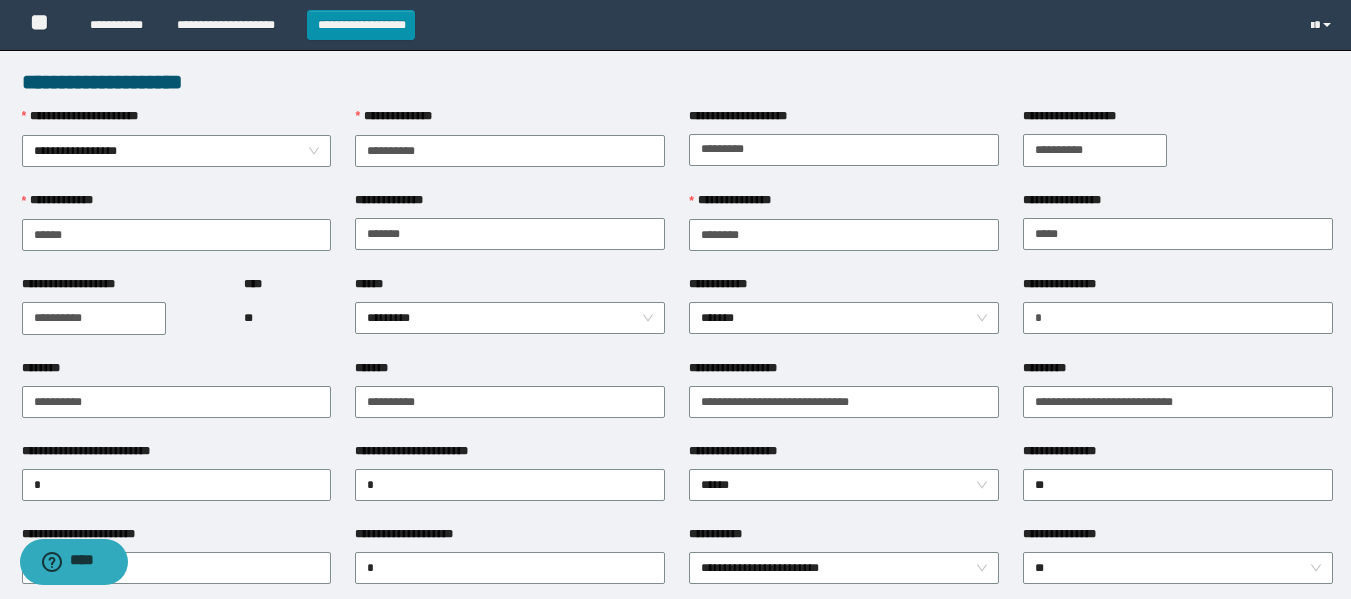 scroll, scrollTop: 0, scrollLeft: 0, axis: both 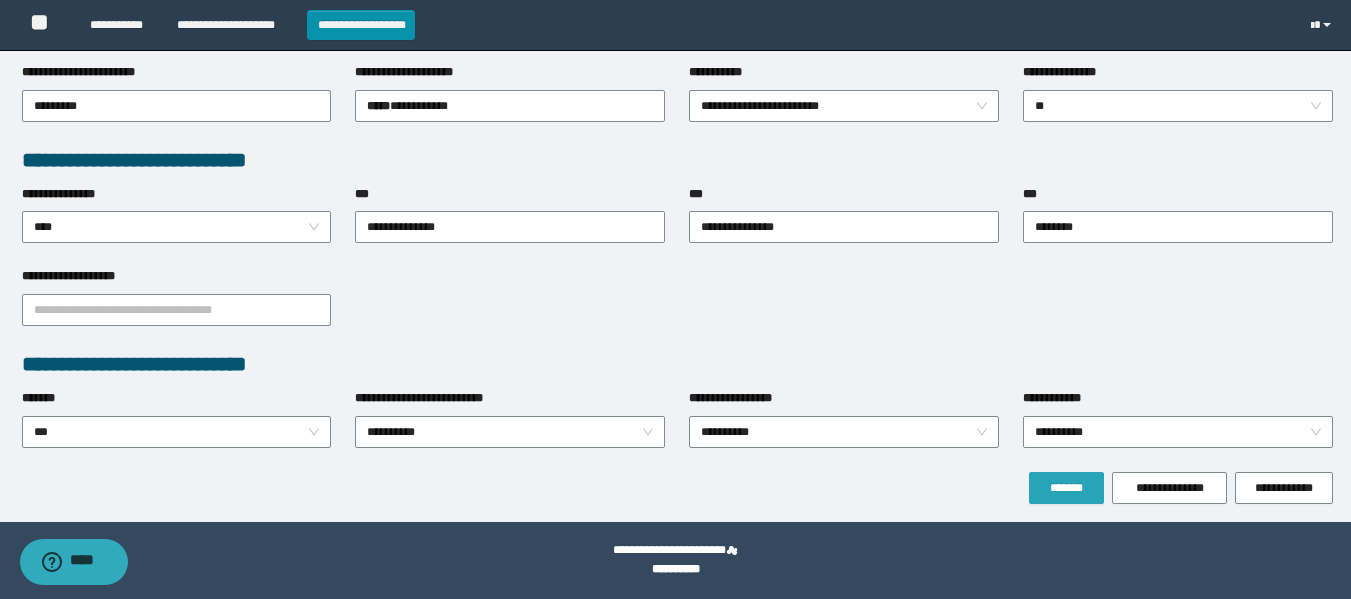 click on "*******" at bounding box center (1066, 488) 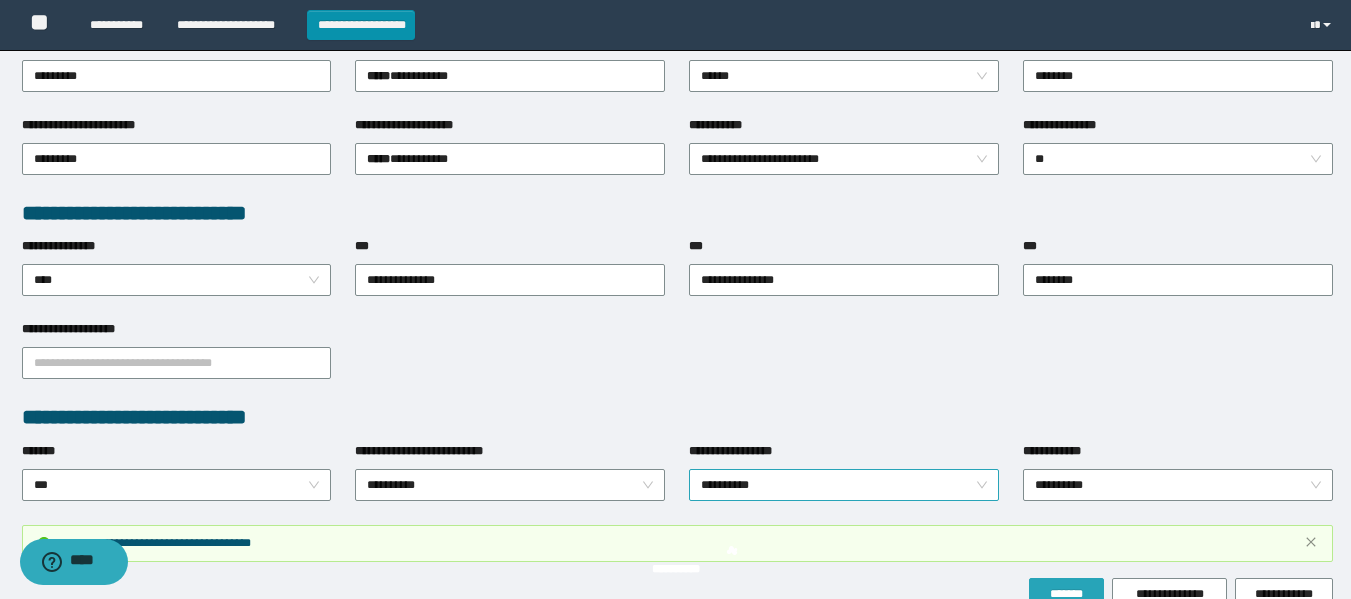 scroll, scrollTop: 514, scrollLeft: 0, axis: vertical 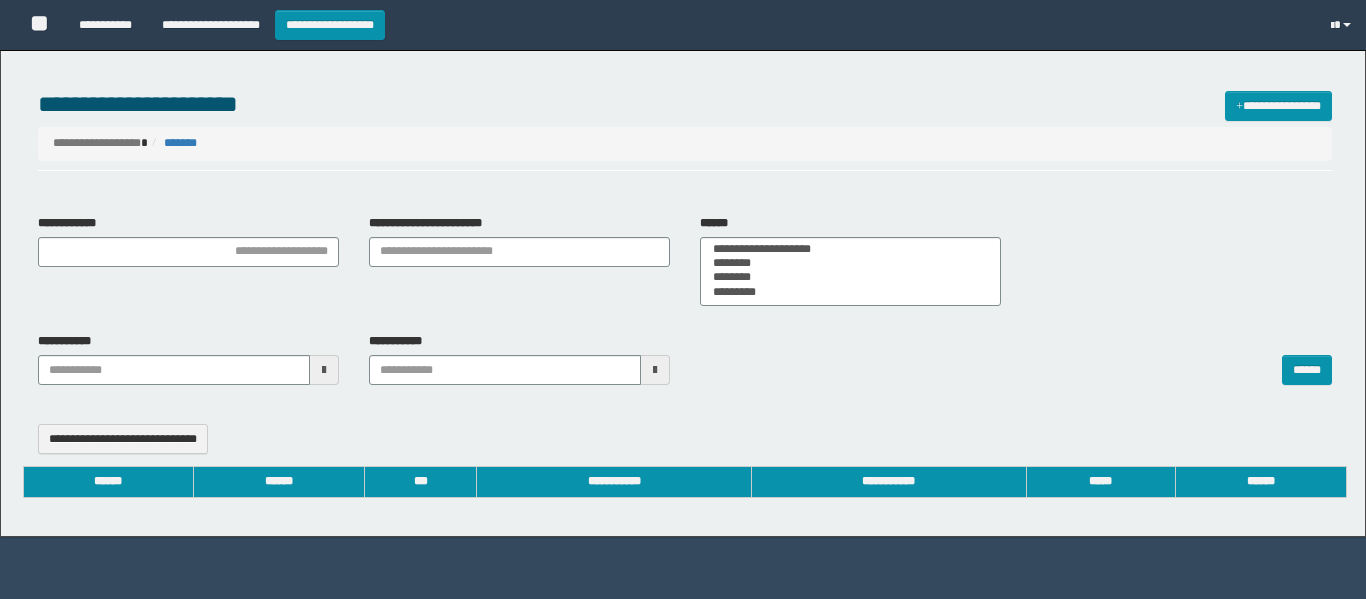select 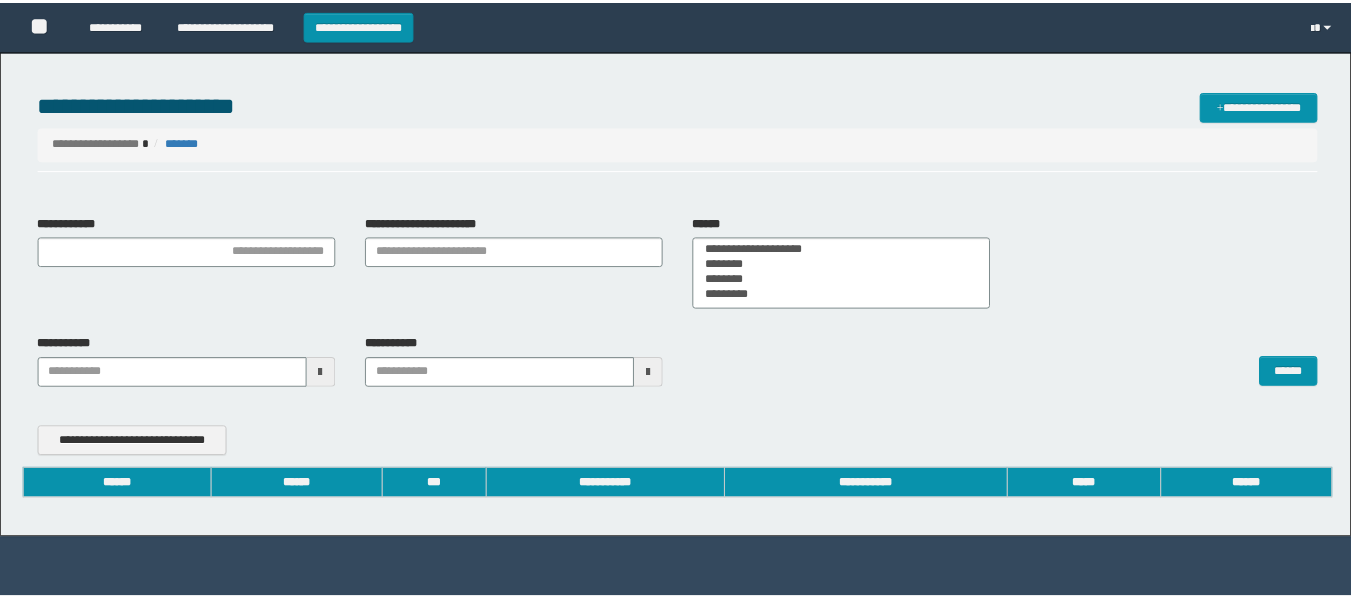 scroll, scrollTop: 0, scrollLeft: 0, axis: both 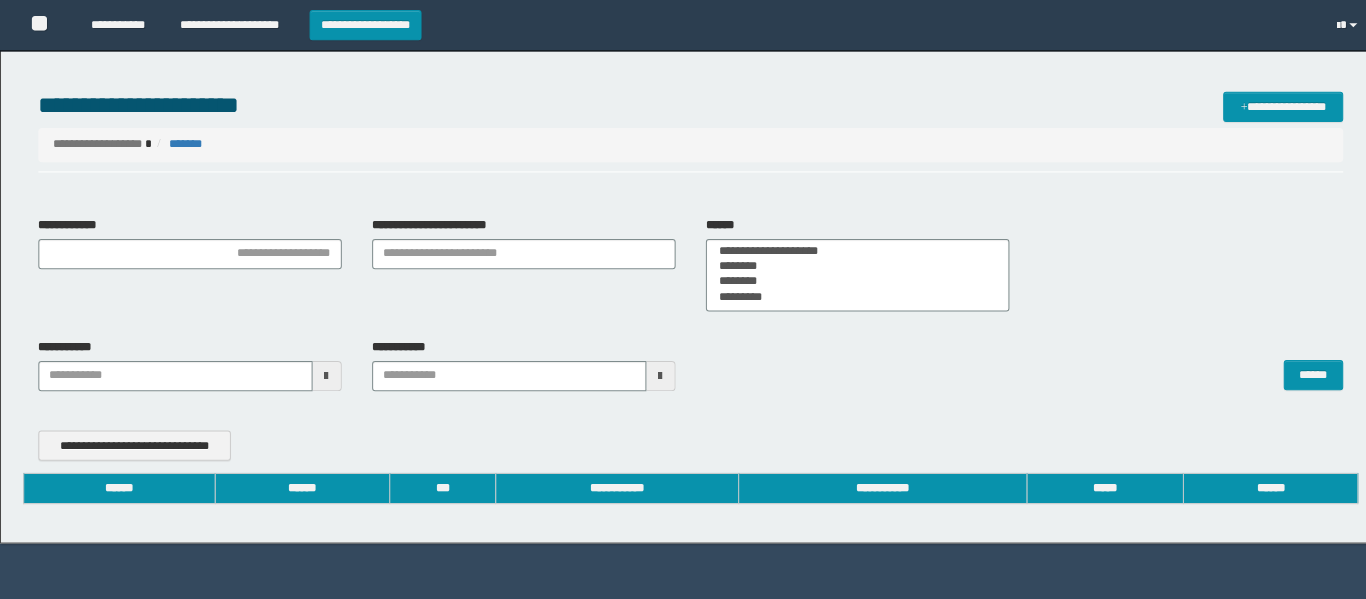 type on "**********" 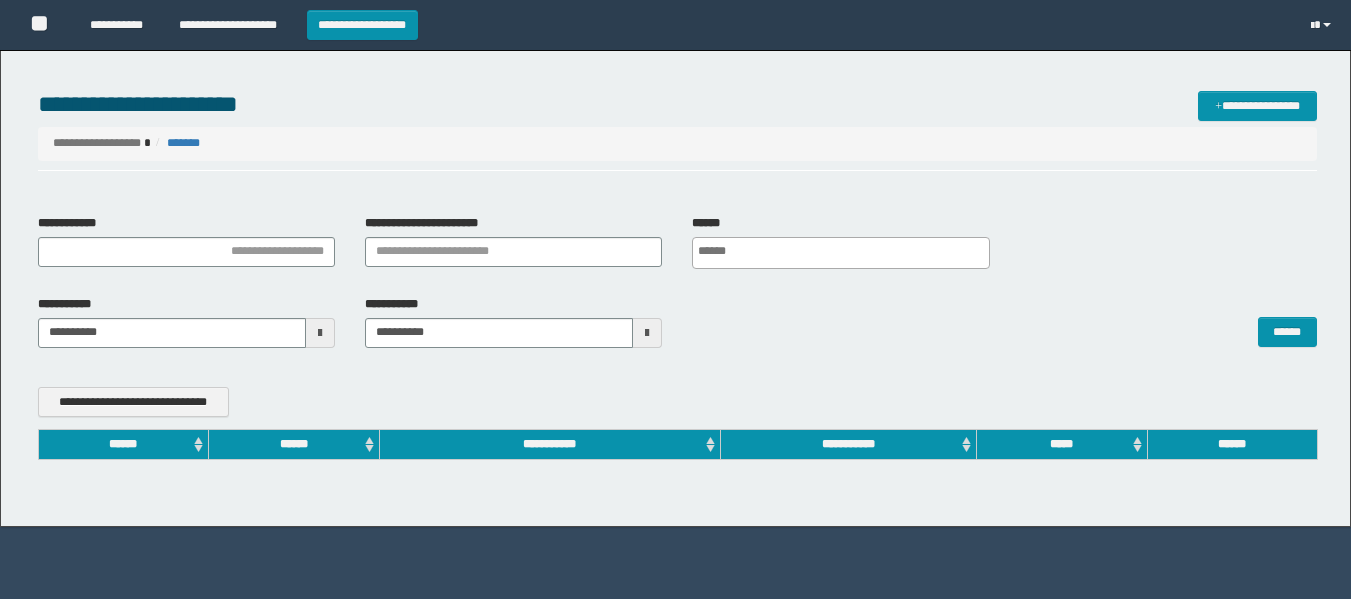 scroll, scrollTop: 0, scrollLeft: 0, axis: both 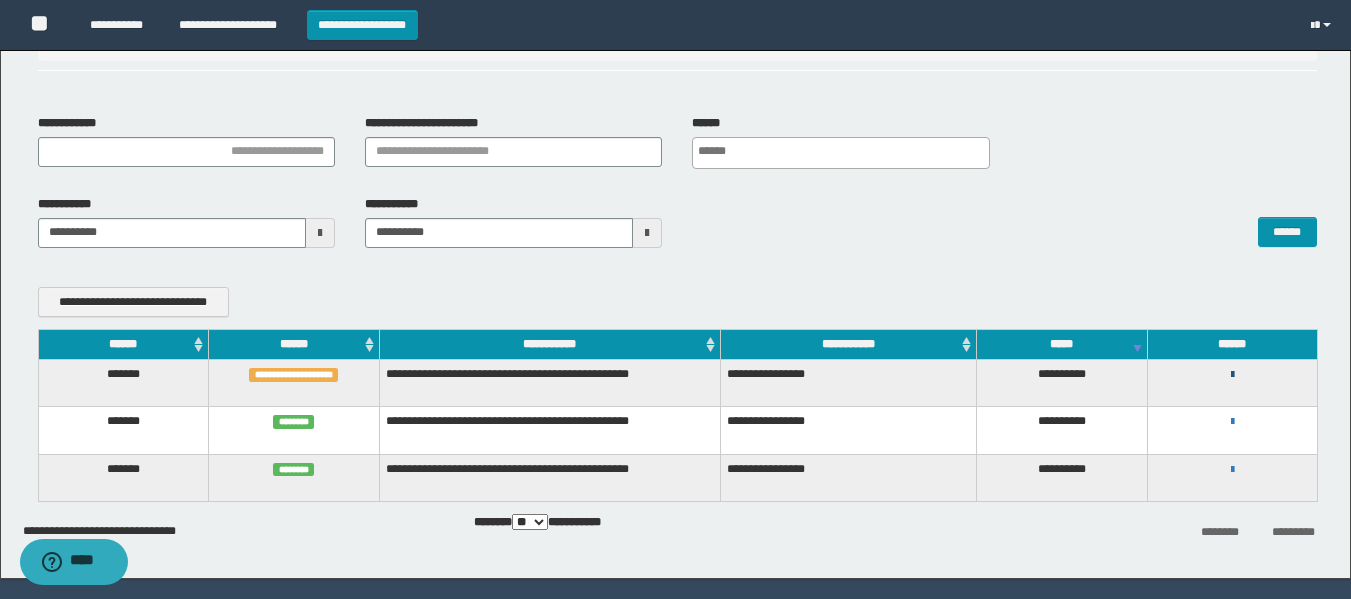 click at bounding box center (1232, 375) 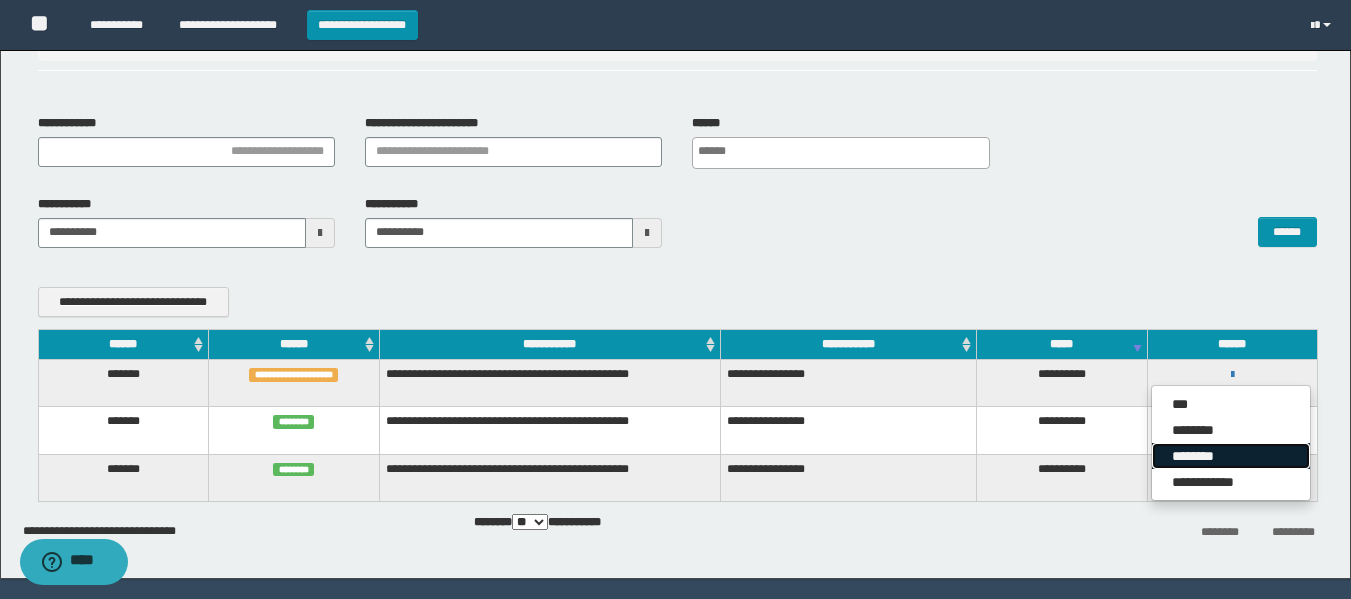 click on "********" at bounding box center [1231, 456] 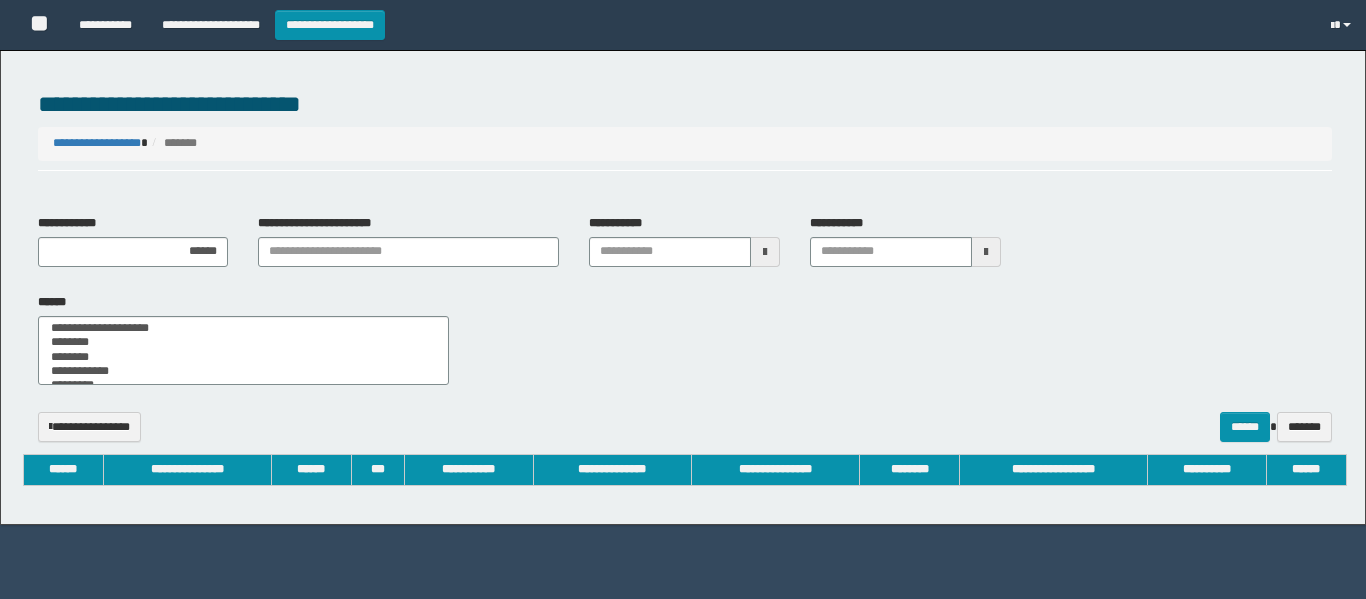 select 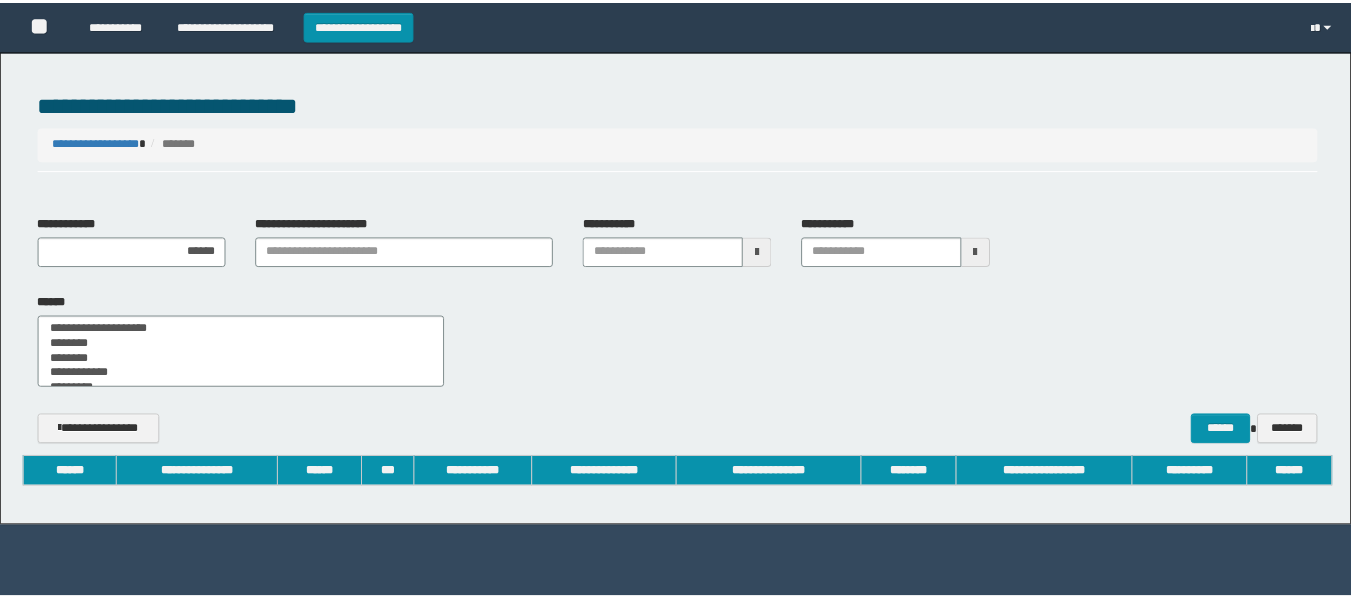 scroll, scrollTop: 0, scrollLeft: 0, axis: both 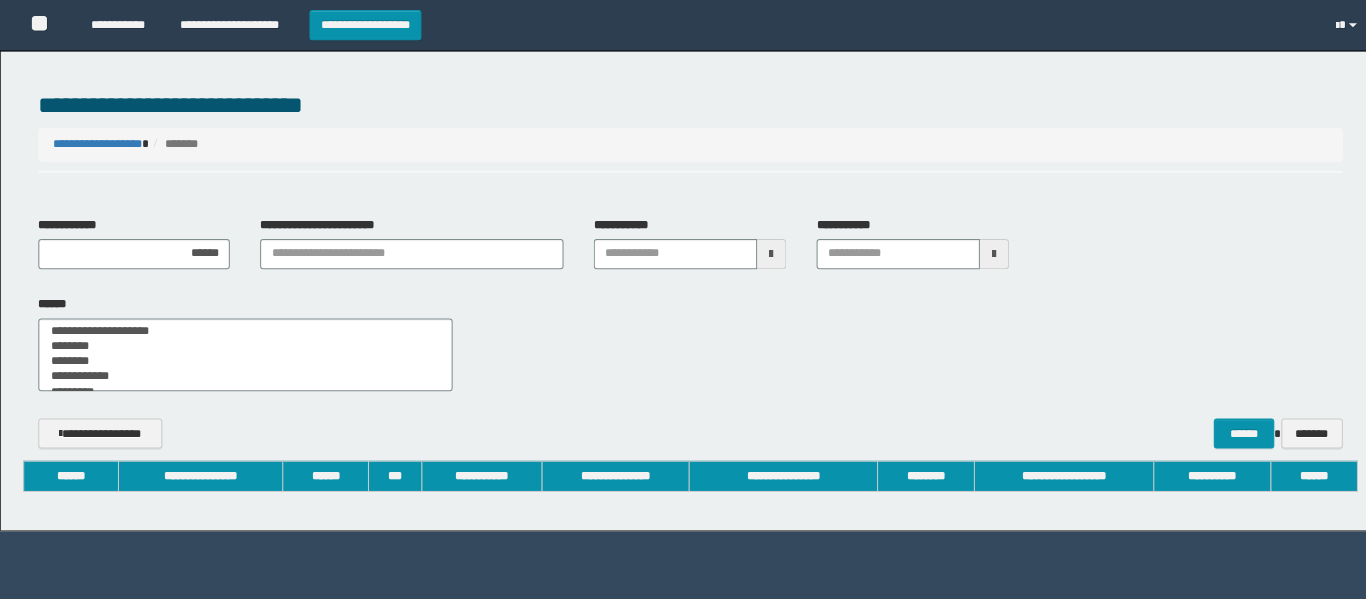type on "******" 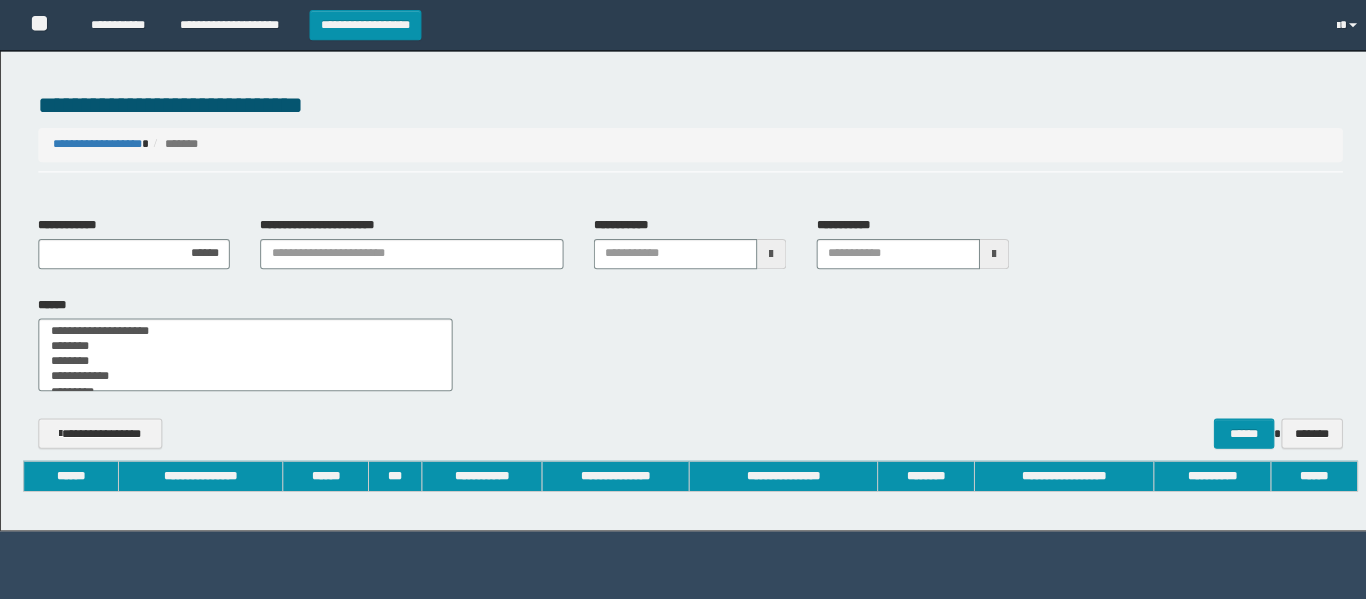 type 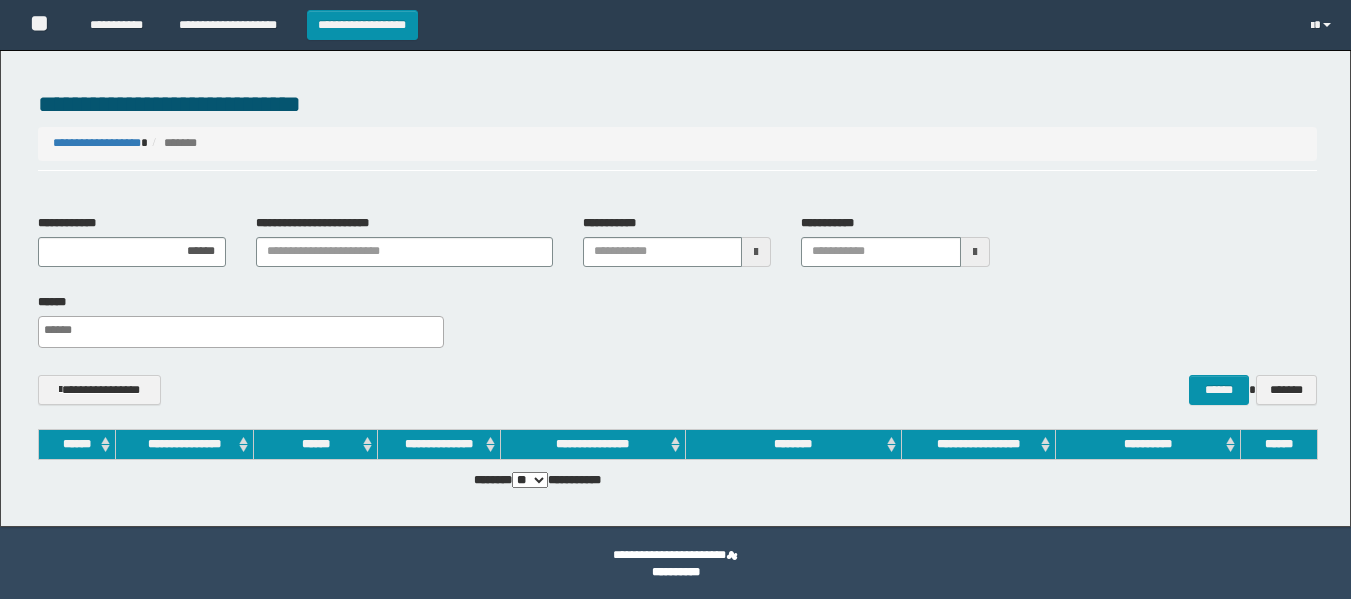 scroll, scrollTop: 0, scrollLeft: 0, axis: both 